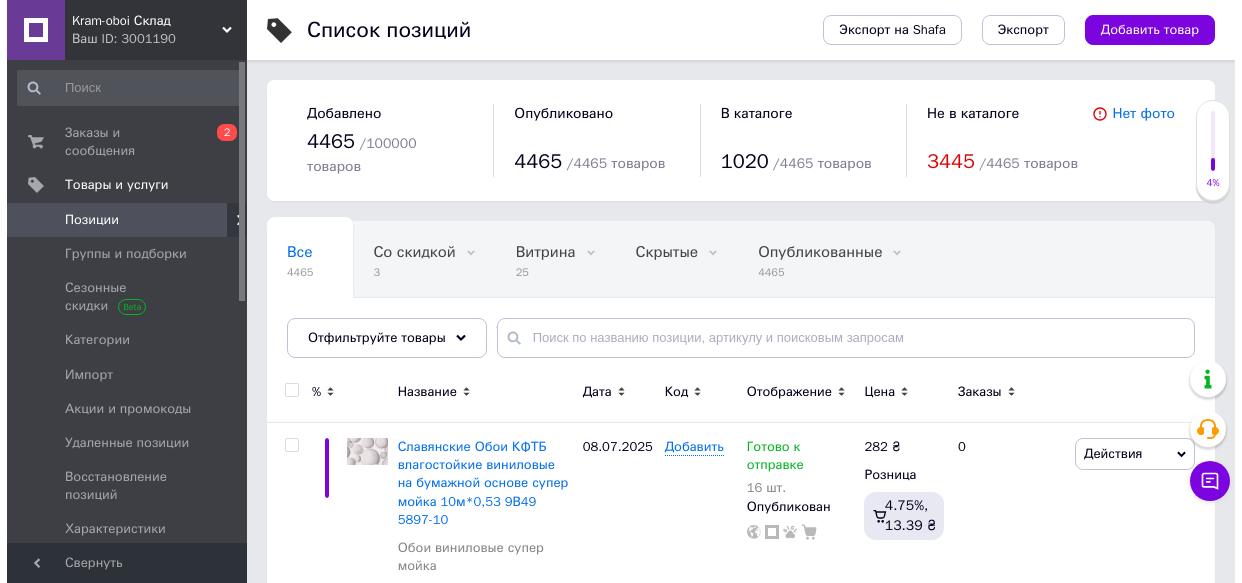 scroll, scrollTop: 0, scrollLeft: 0, axis: both 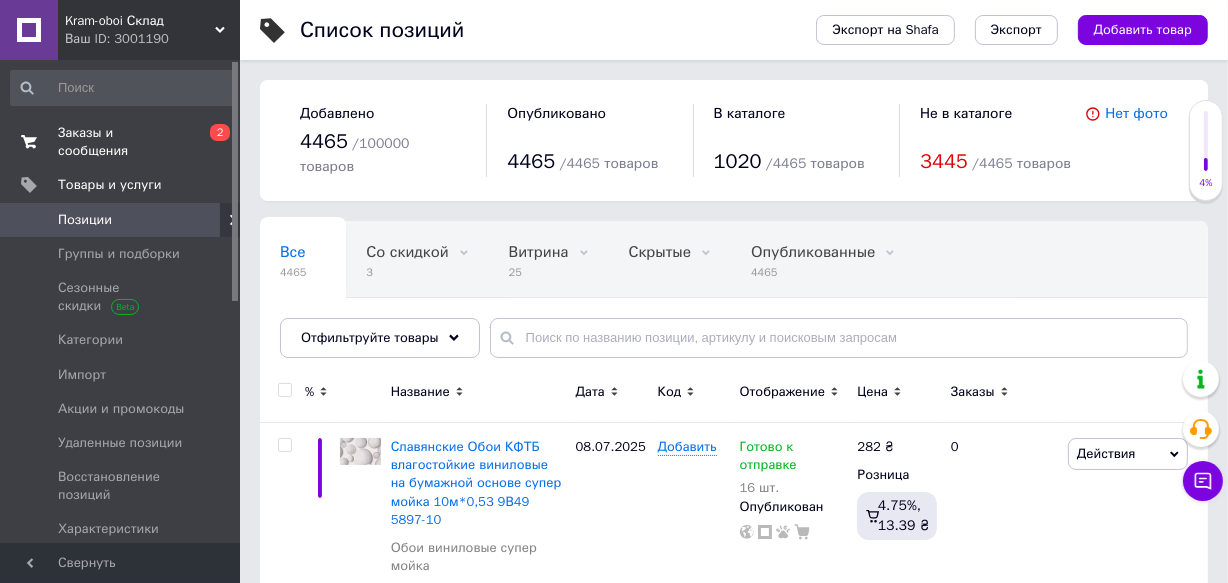 click on "Заказы и сообщения" at bounding box center (121, 142) 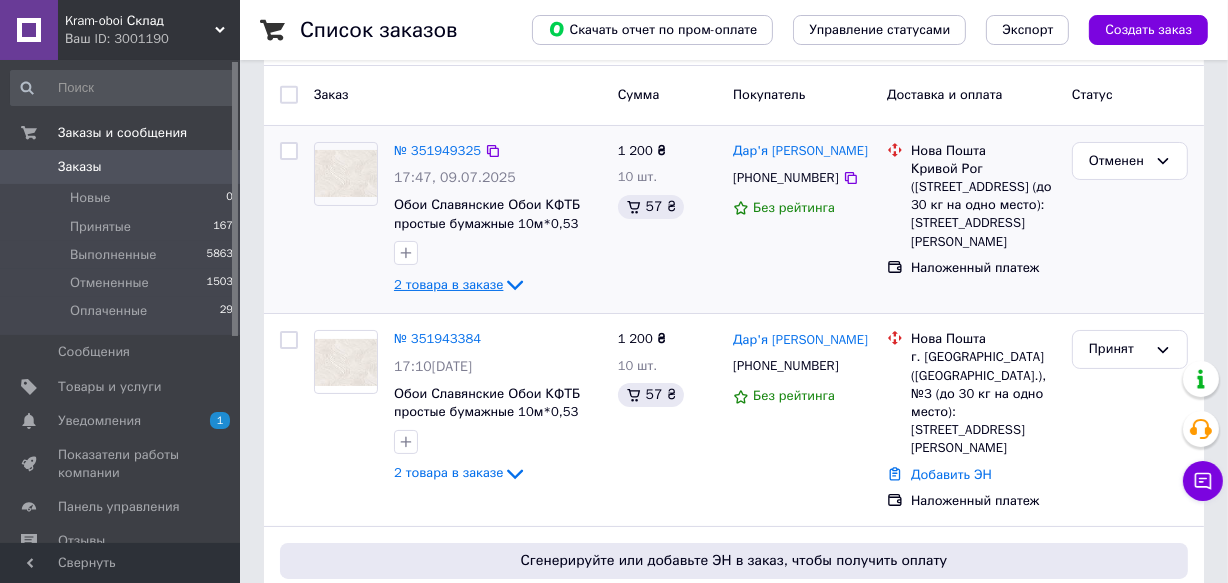 scroll, scrollTop: 0, scrollLeft: 0, axis: both 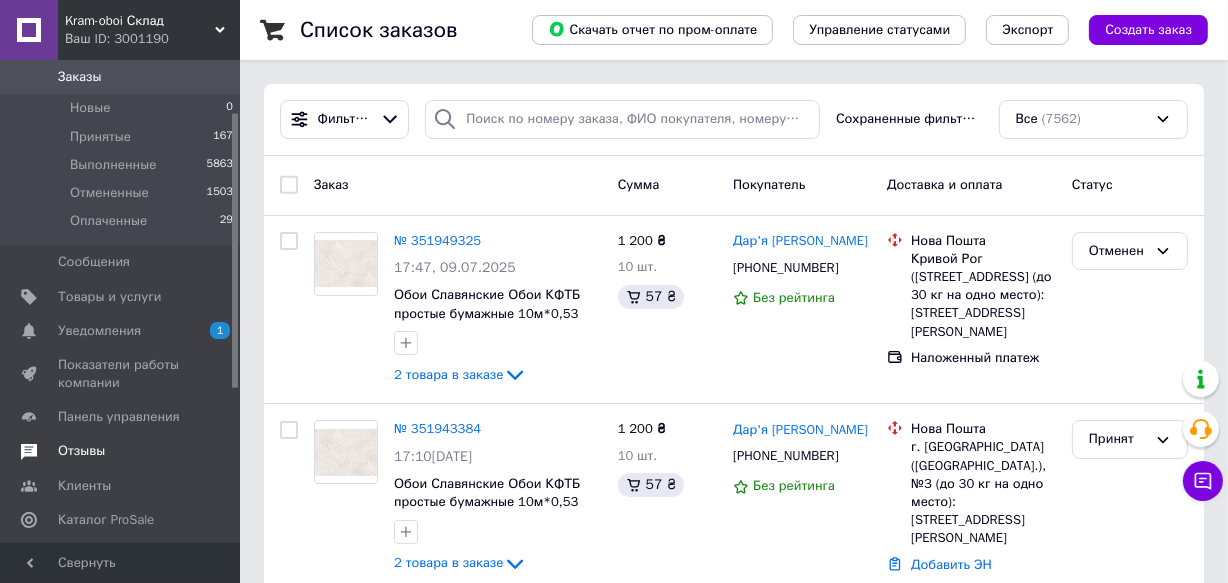 click on "Отзывы" at bounding box center (81, 451) 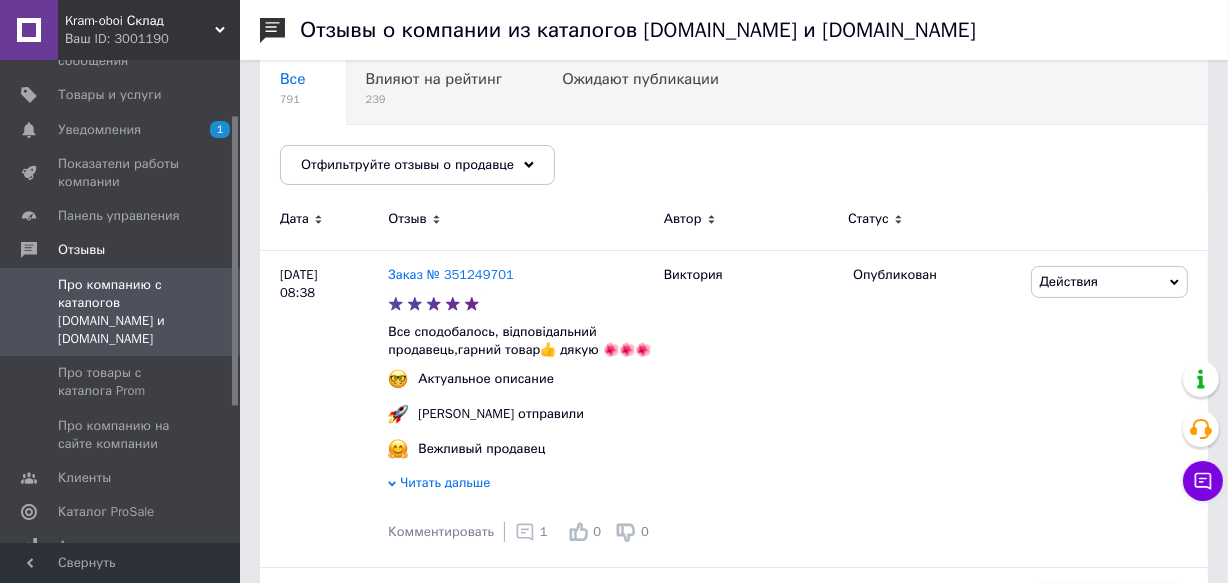 scroll, scrollTop: 272, scrollLeft: 0, axis: vertical 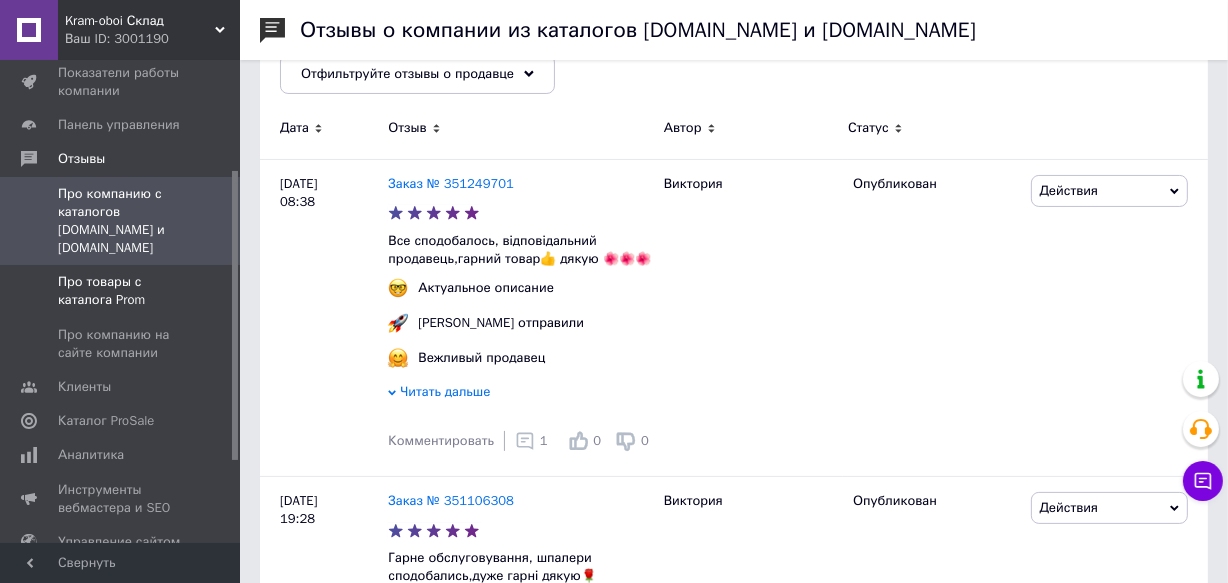 click on "Про товары с каталога Prom" at bounding box center [121, 291] 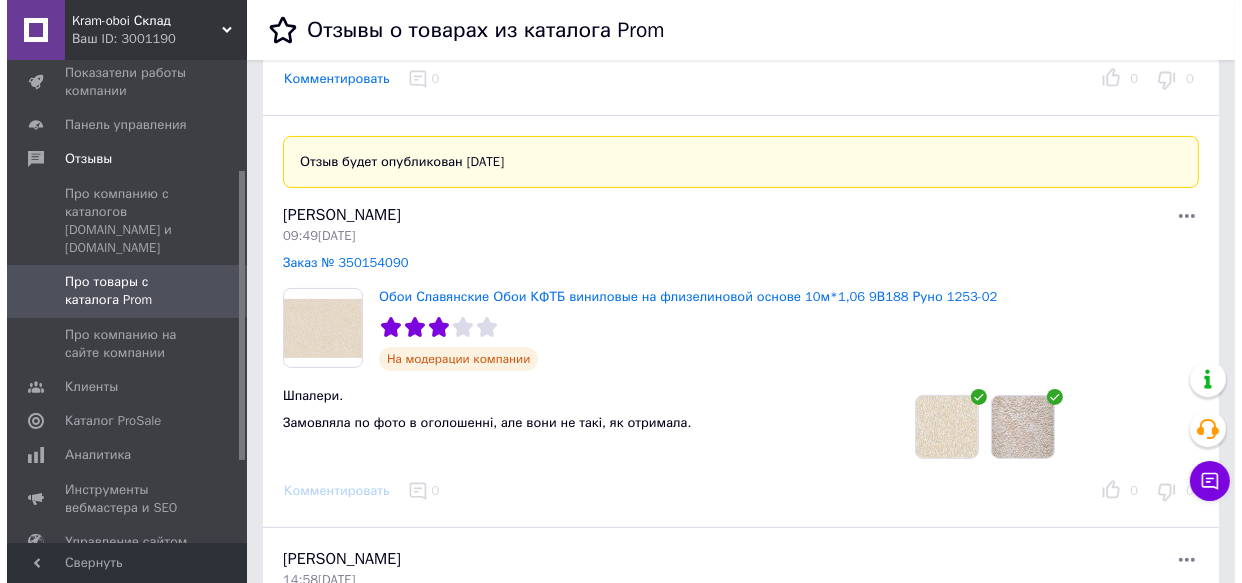 scroll, scrollTop: 363, scrollLeft: 0, axis: vertical 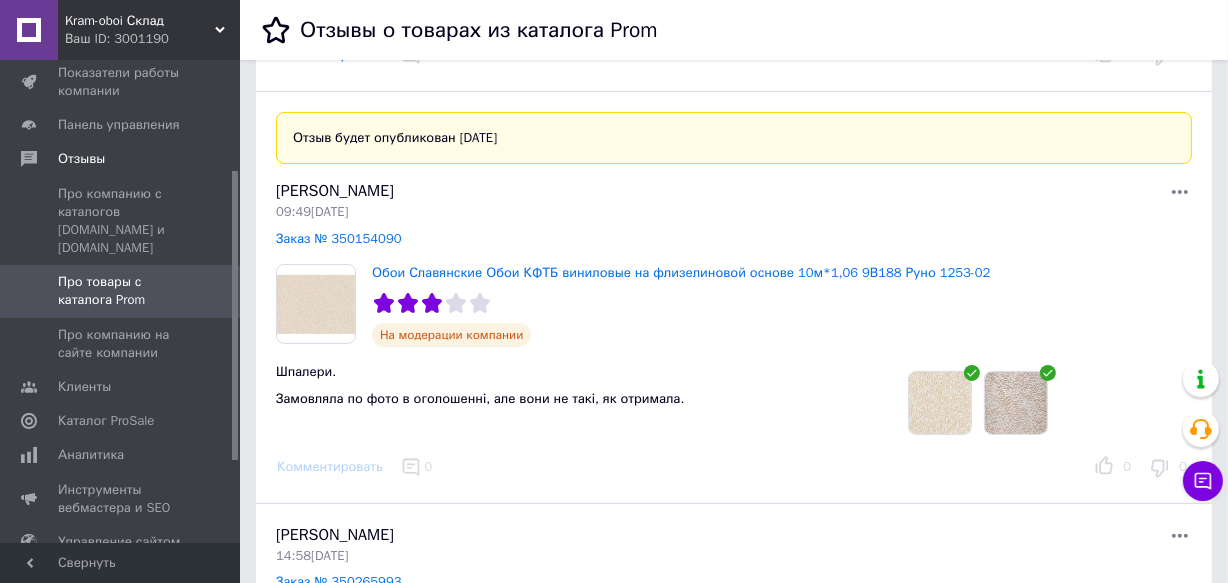 click 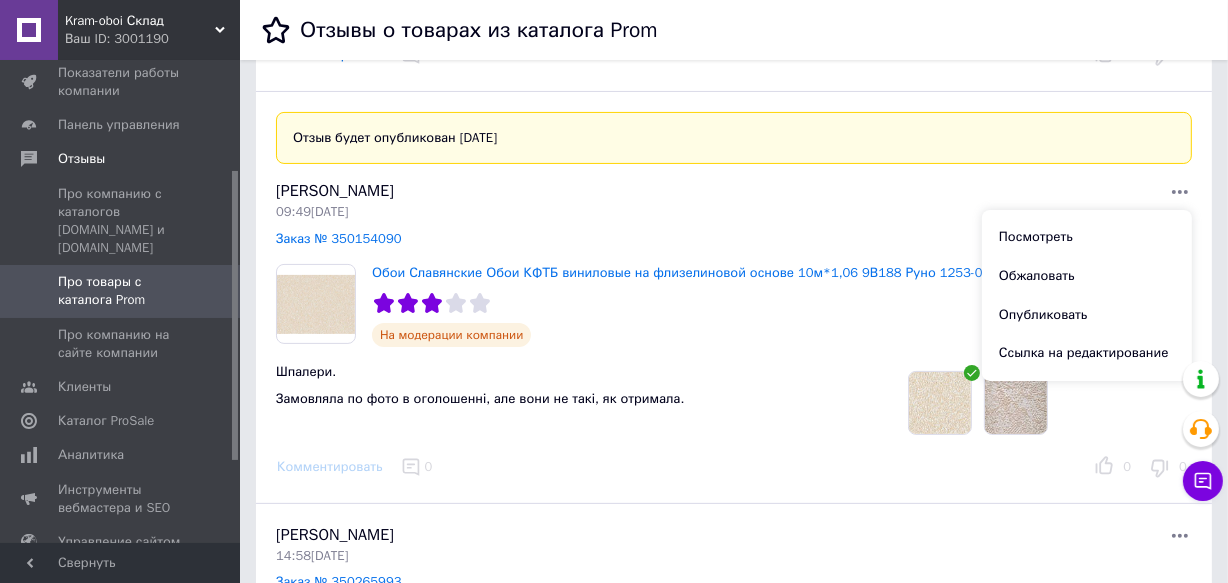 click on "Шпалери." at bounding box center [576, 372] 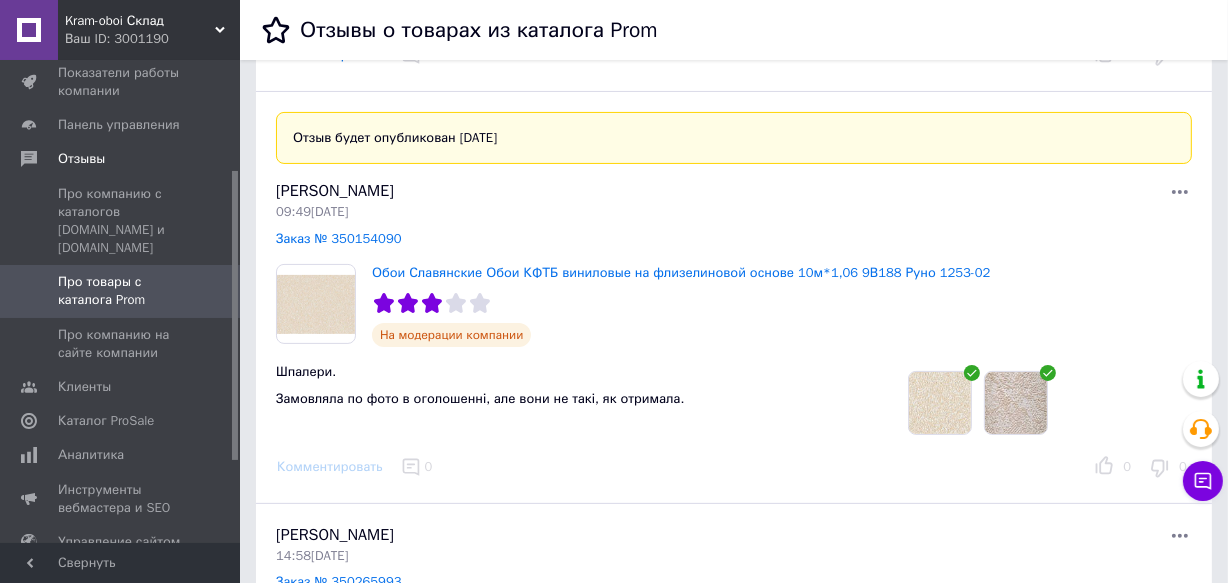 click at bounding box center (940, 403) 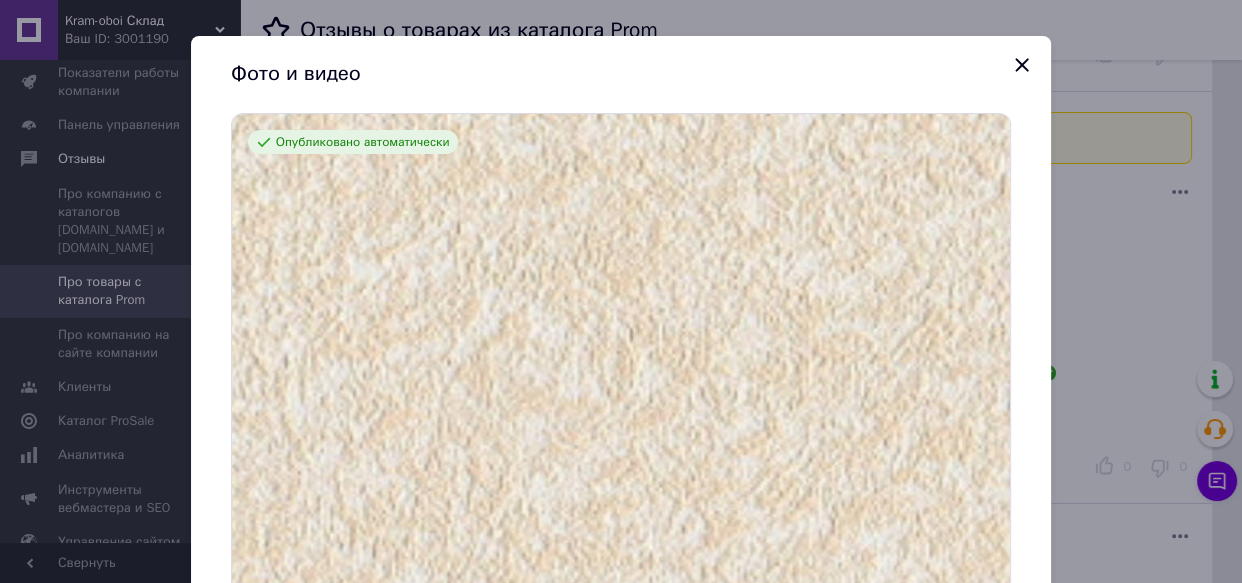 click 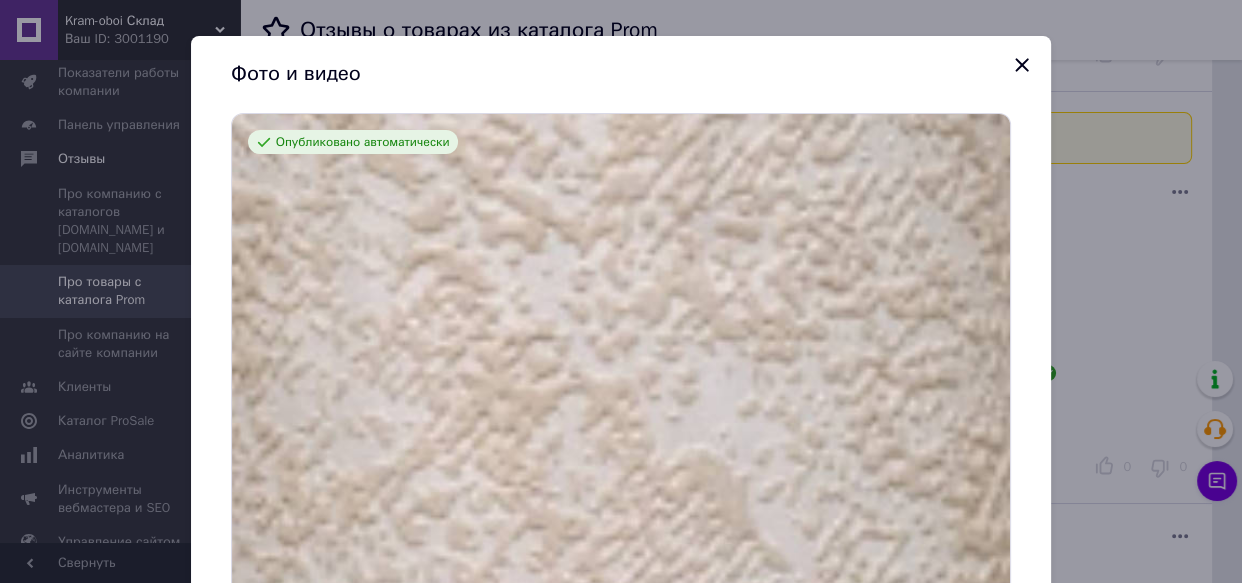 click 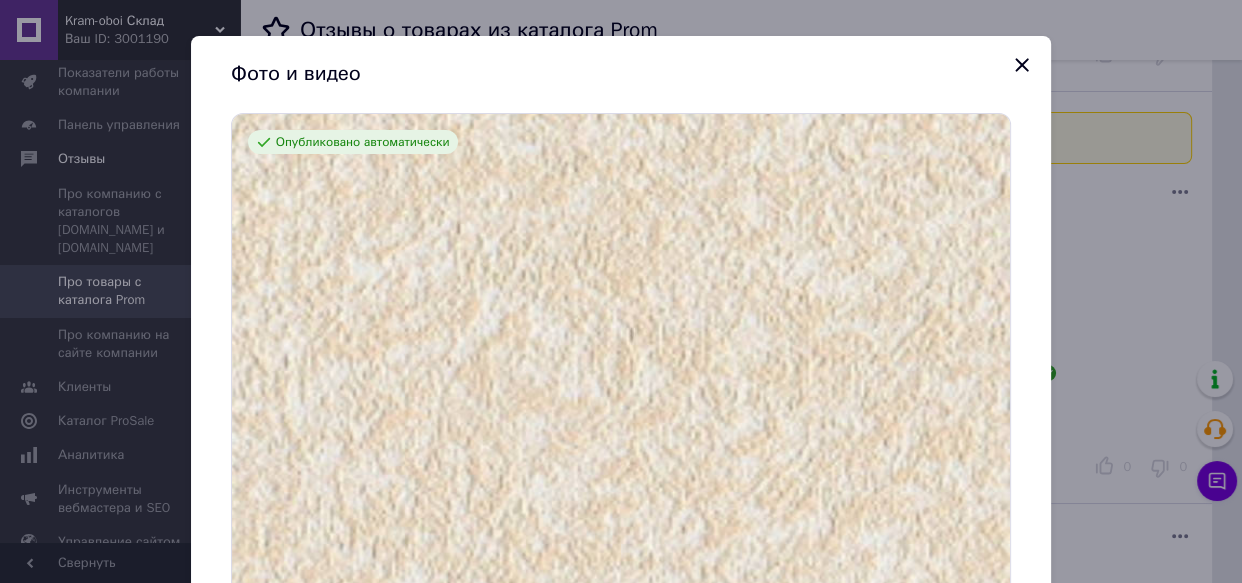 click at bounding box center (621, 406) 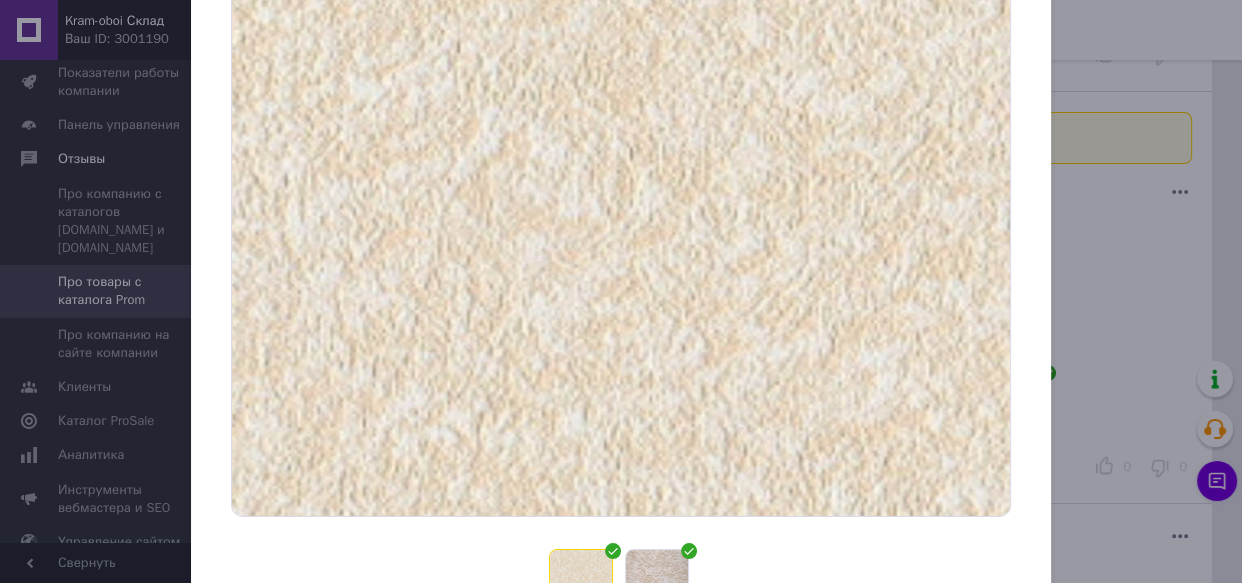 scroll, scrollTop: 90, scrollLeft: 0, axis: vertical 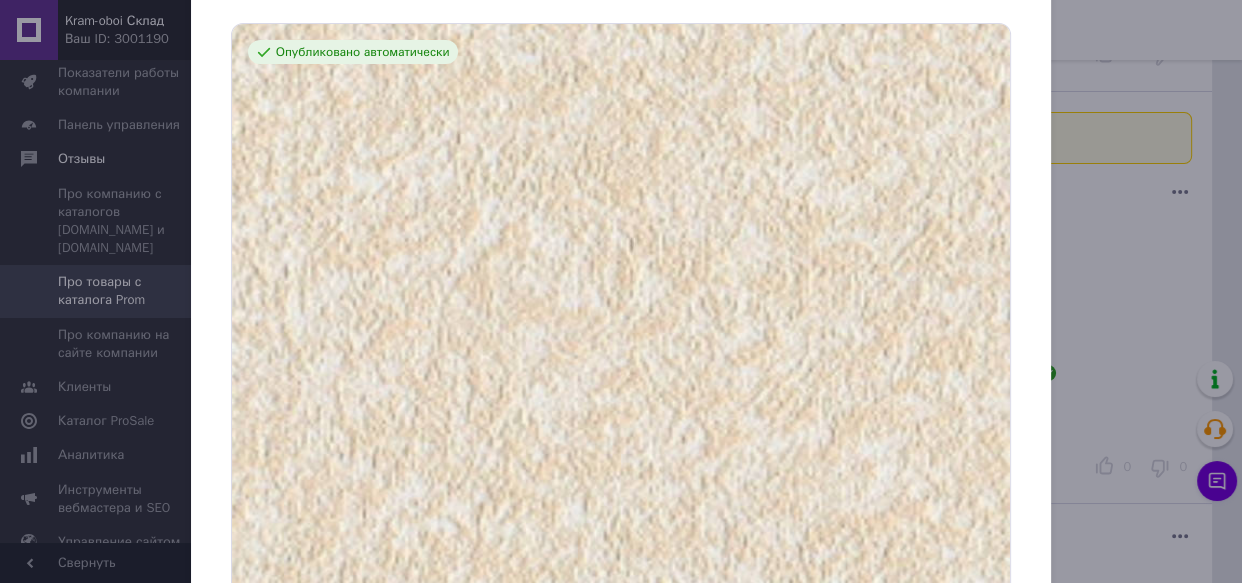 click 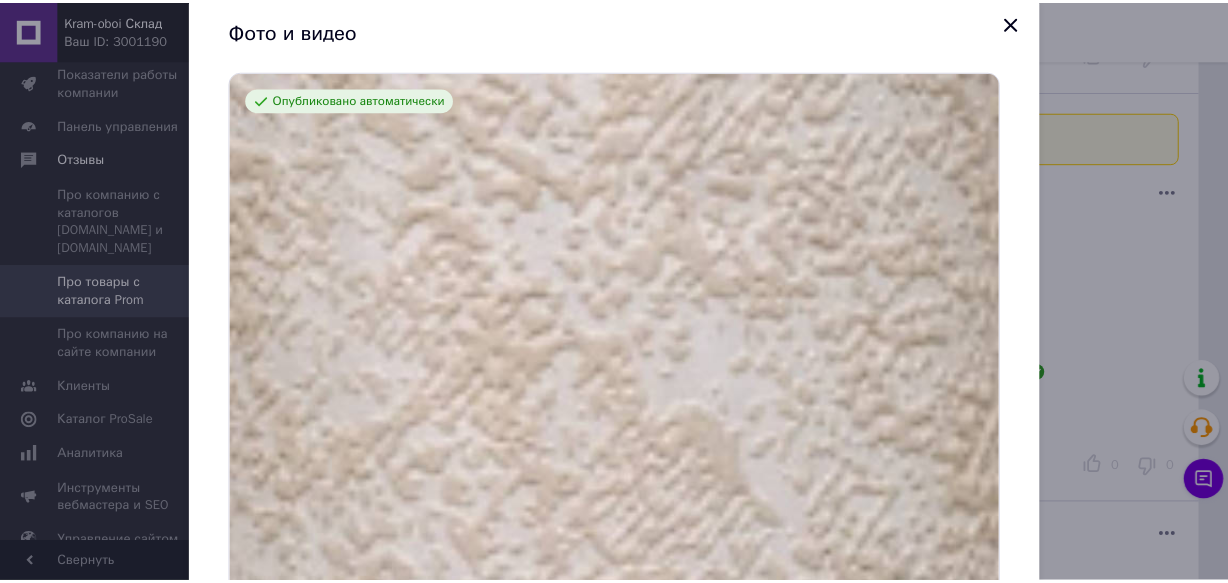 scroll, scrollTop: 0, scrollLeft: 0, axis: both 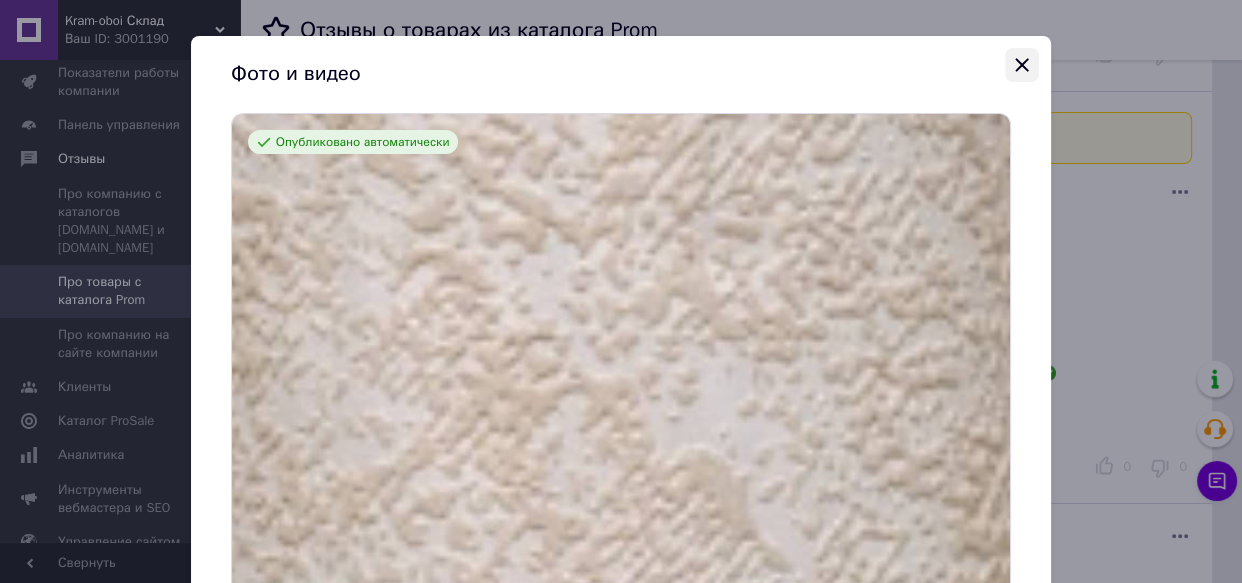 click 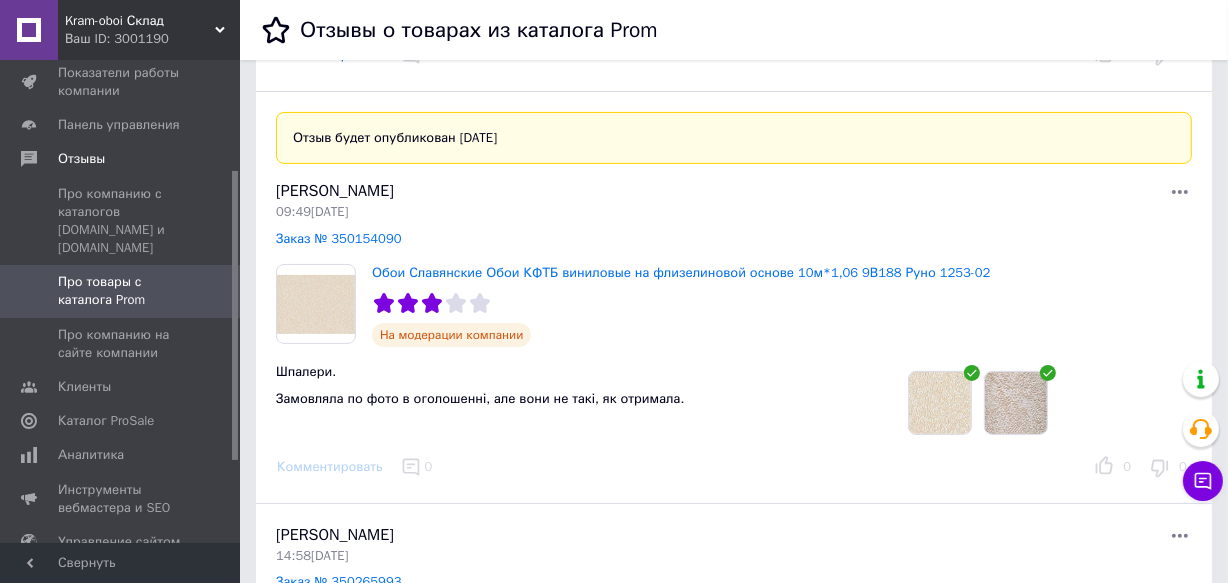 click 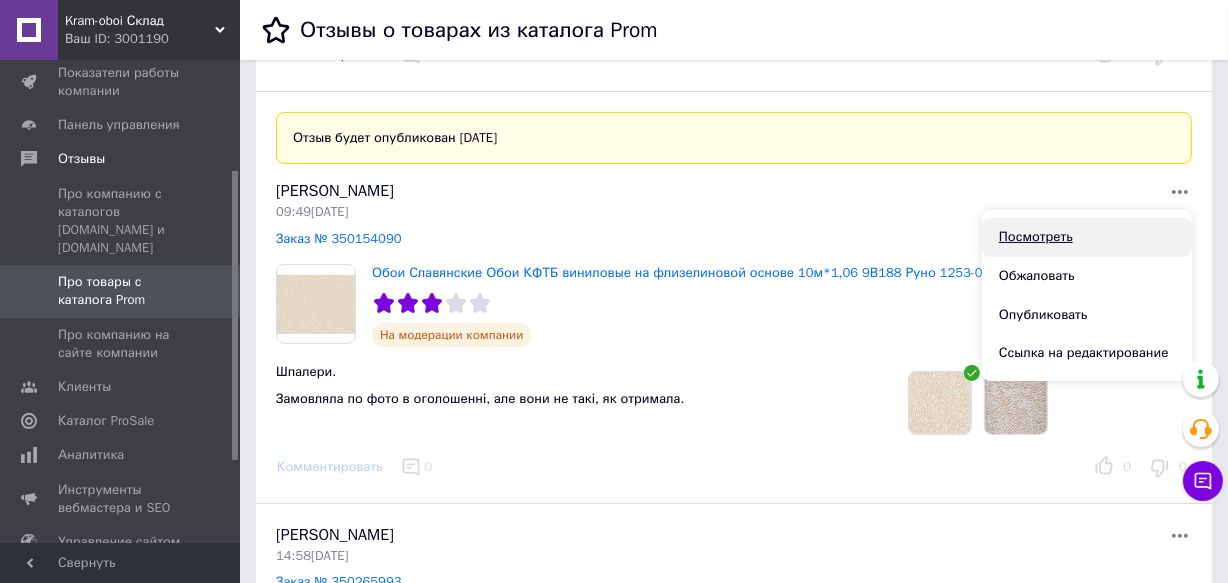 click on "Посмотреть" at bounding box center (1087, 237) 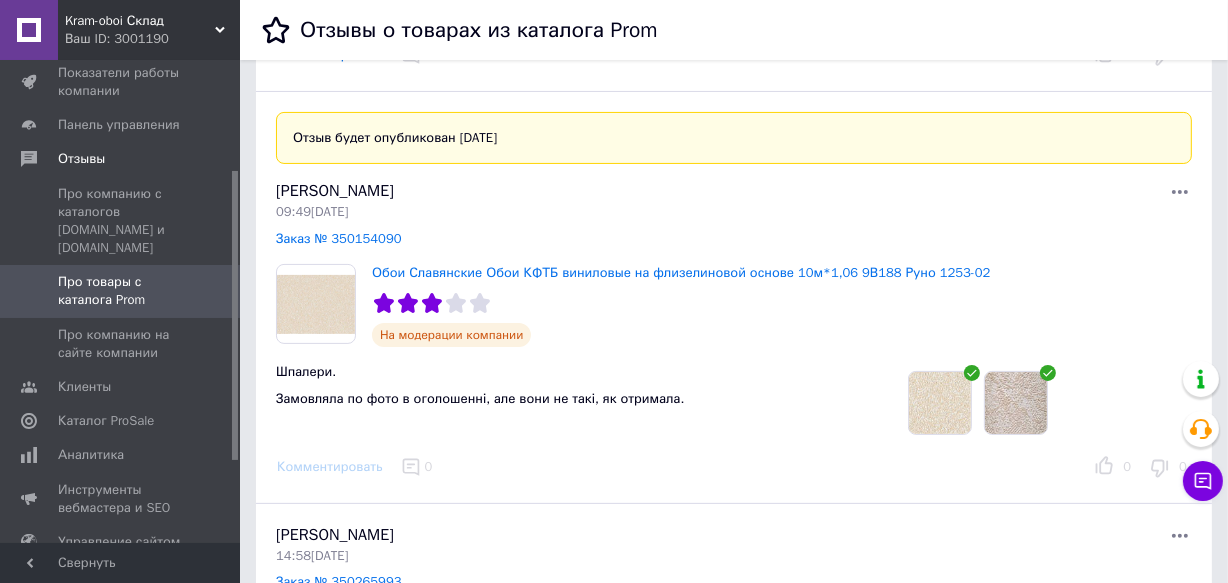 click 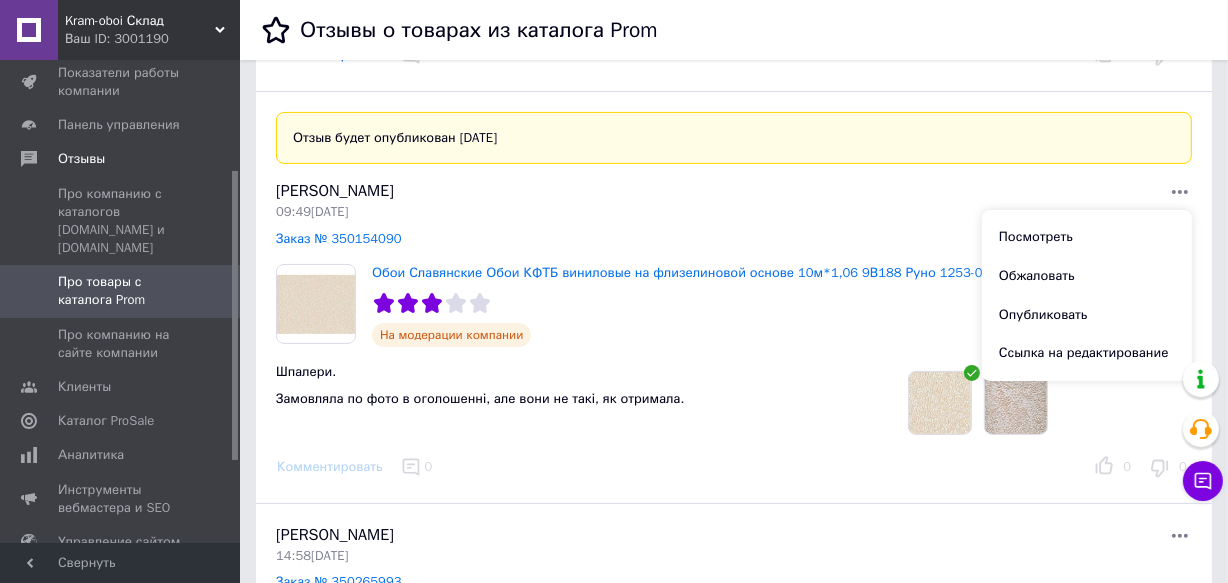 click at bounding box center [940, 403] 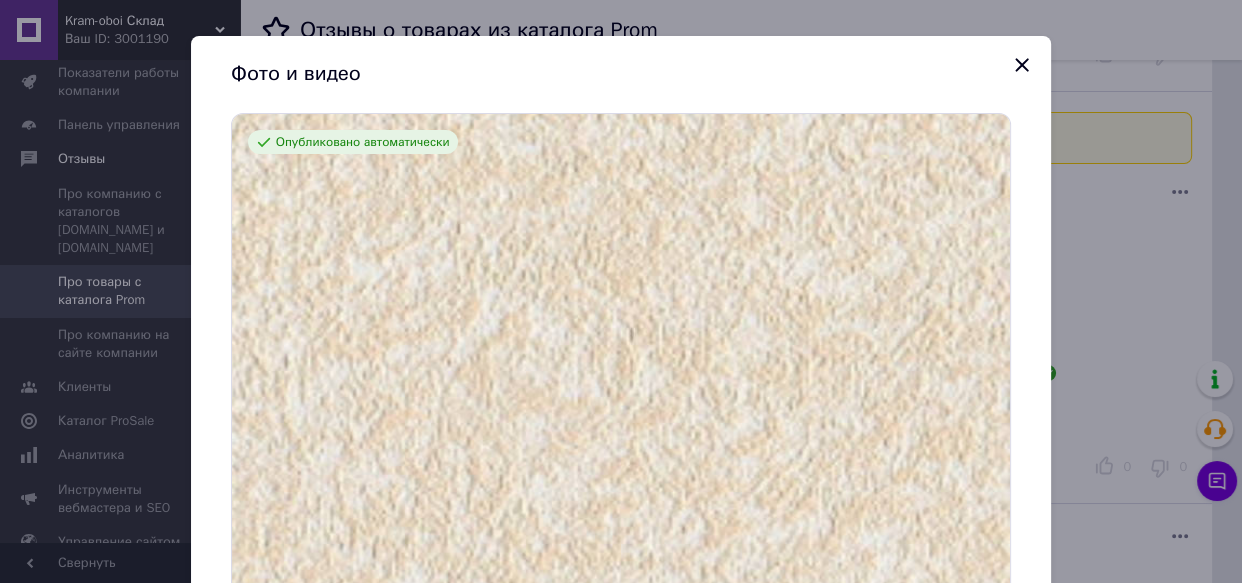 click 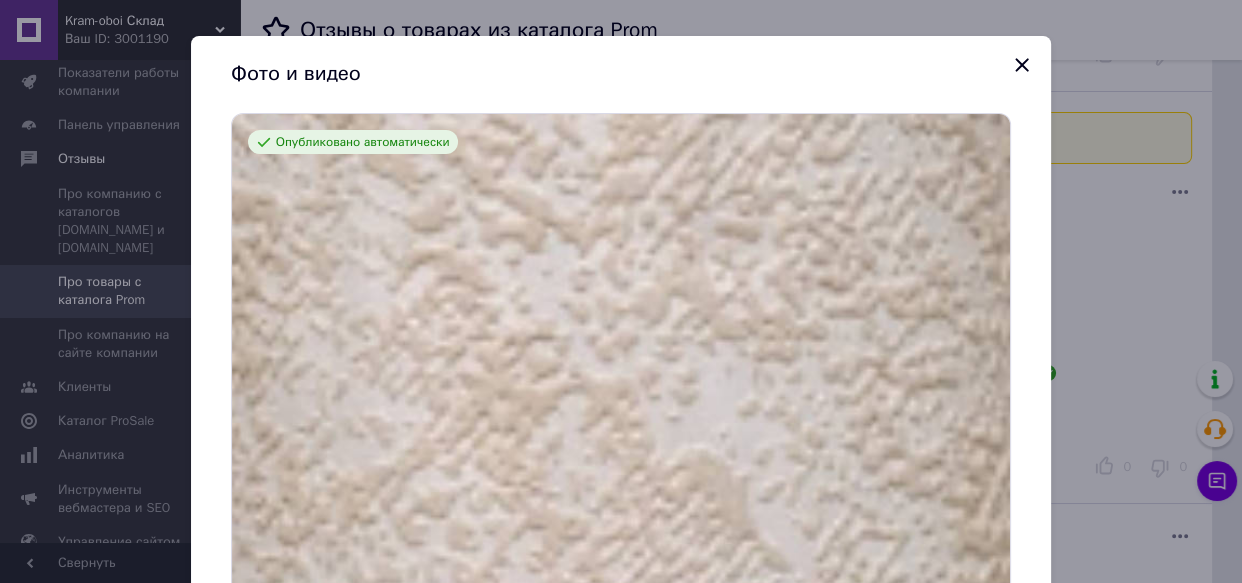 click 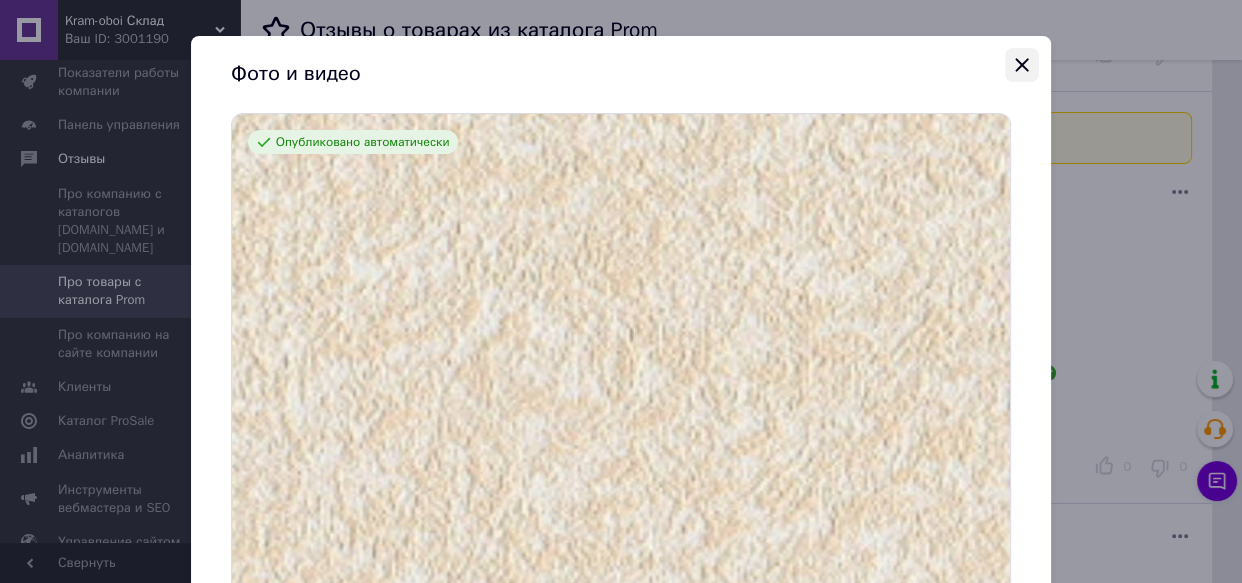 click 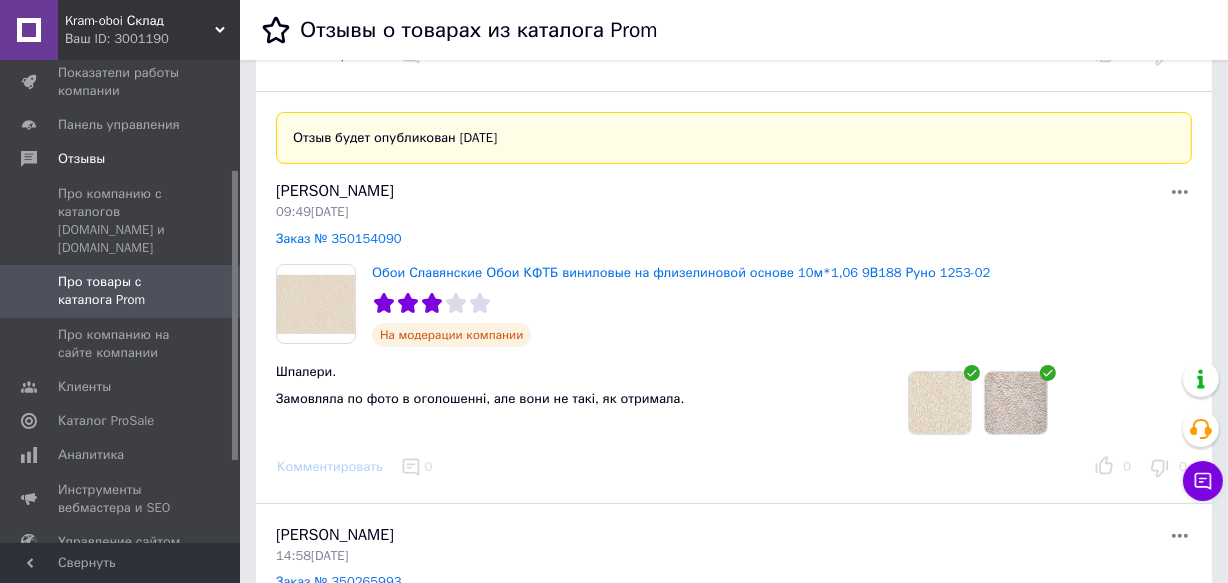 click 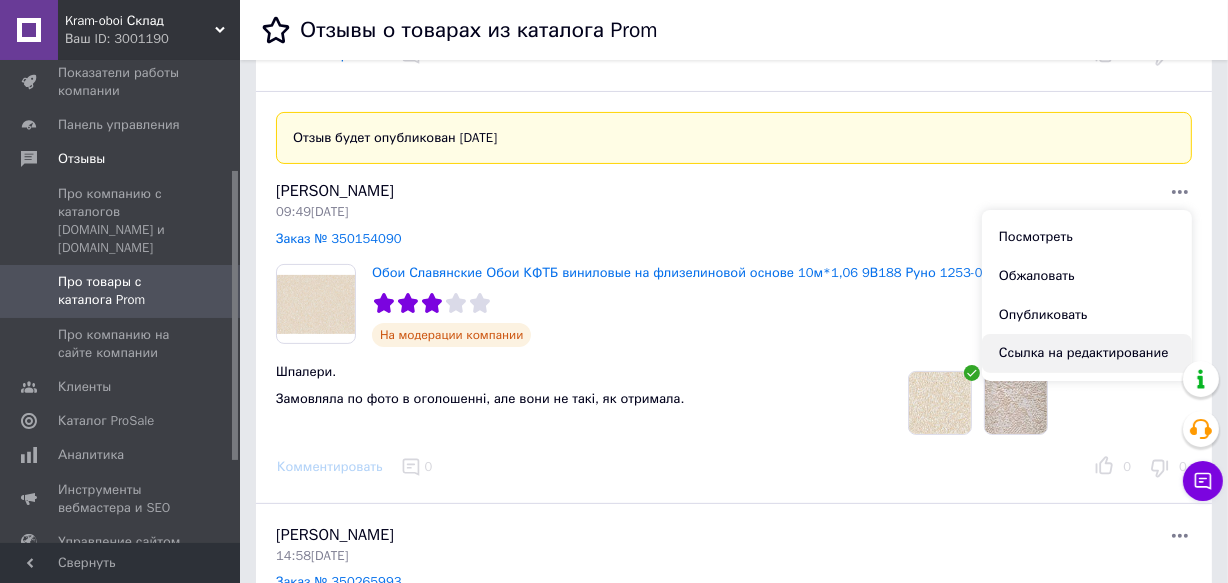 click on "Ссылка на редактирование" at bounding box center (1087, 353) 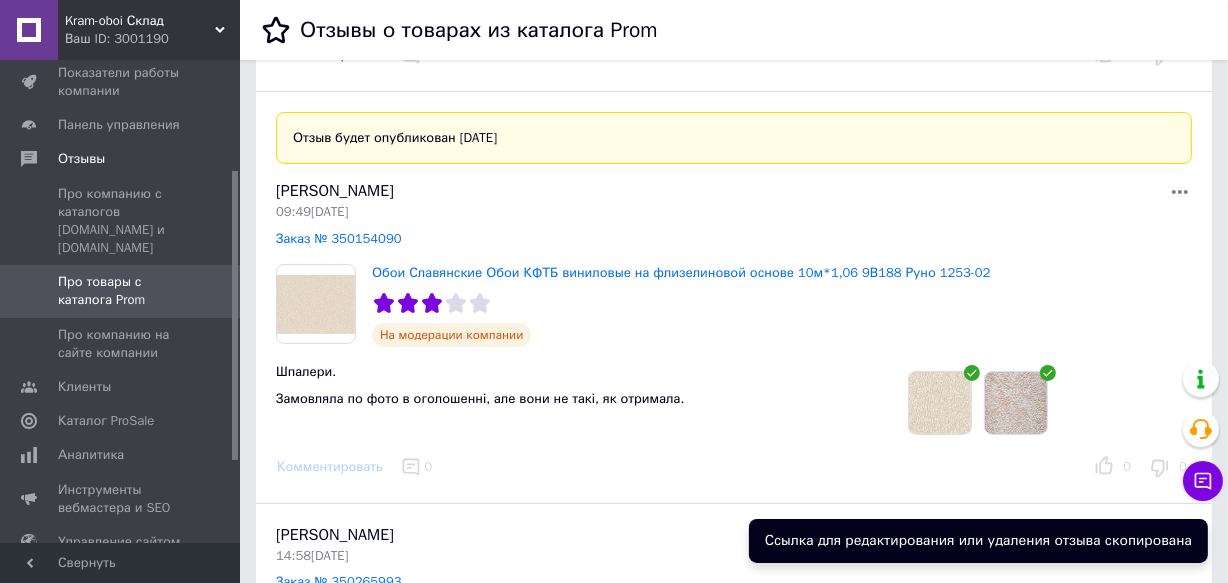 click on "Ссылка для редактирования или удаления отзыва скопирована" at bounding box center [978, 541] 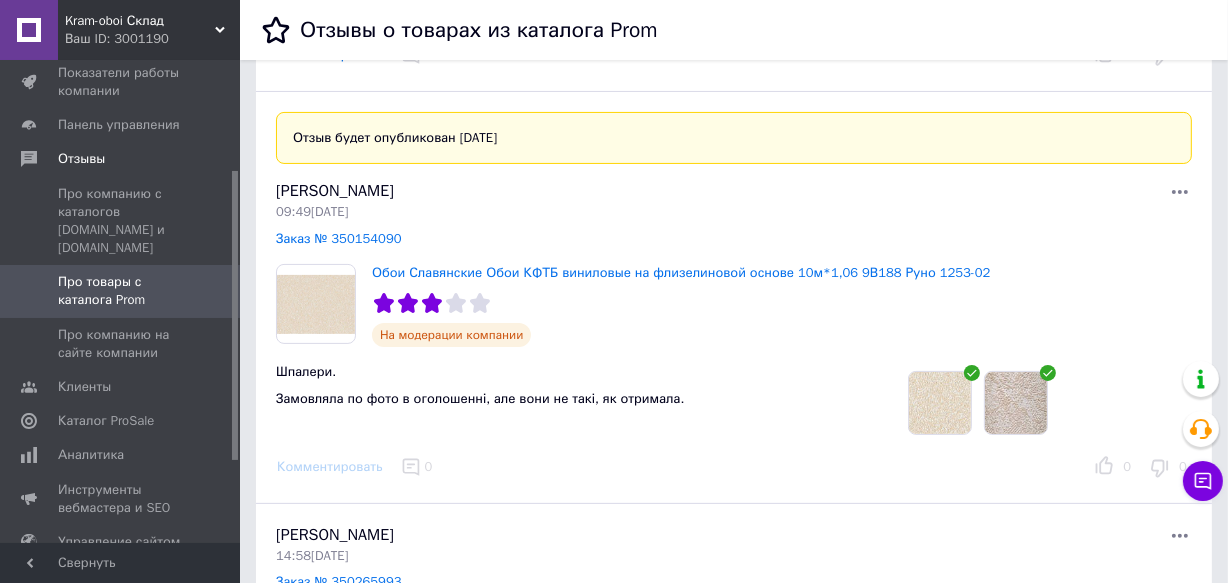 click 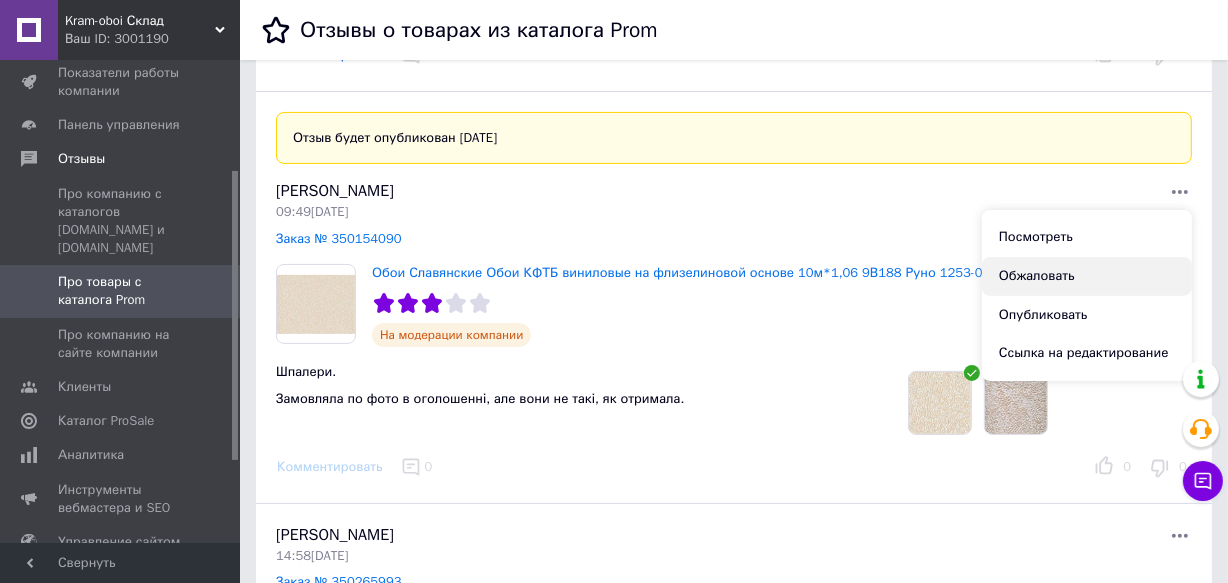 click on "Обжаловать" at bounding box center [1087, 276] 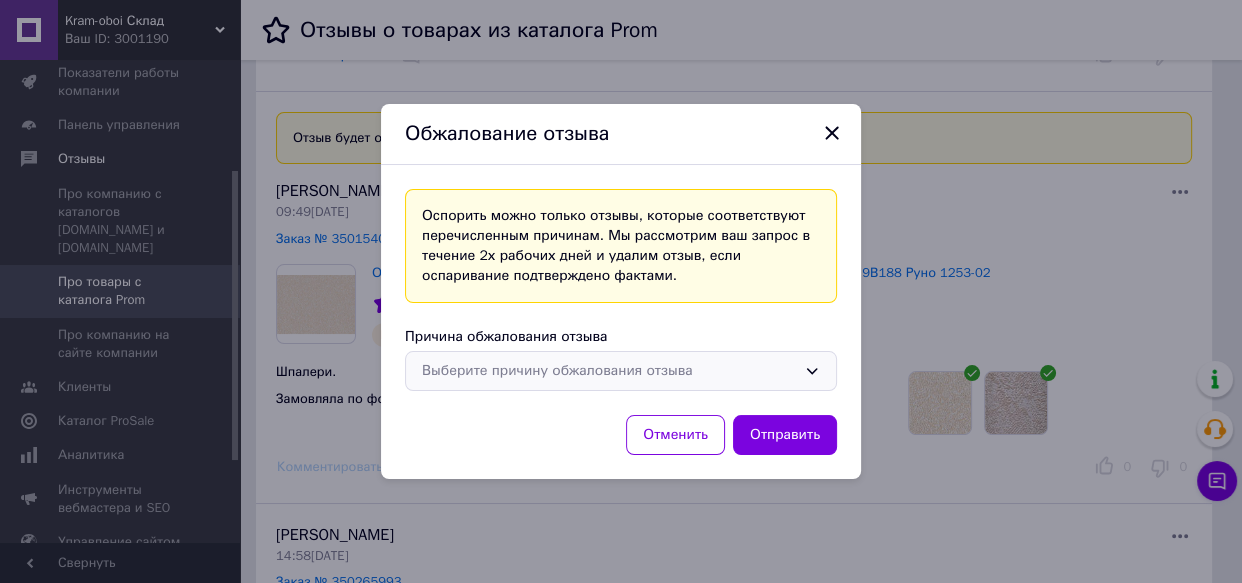 click 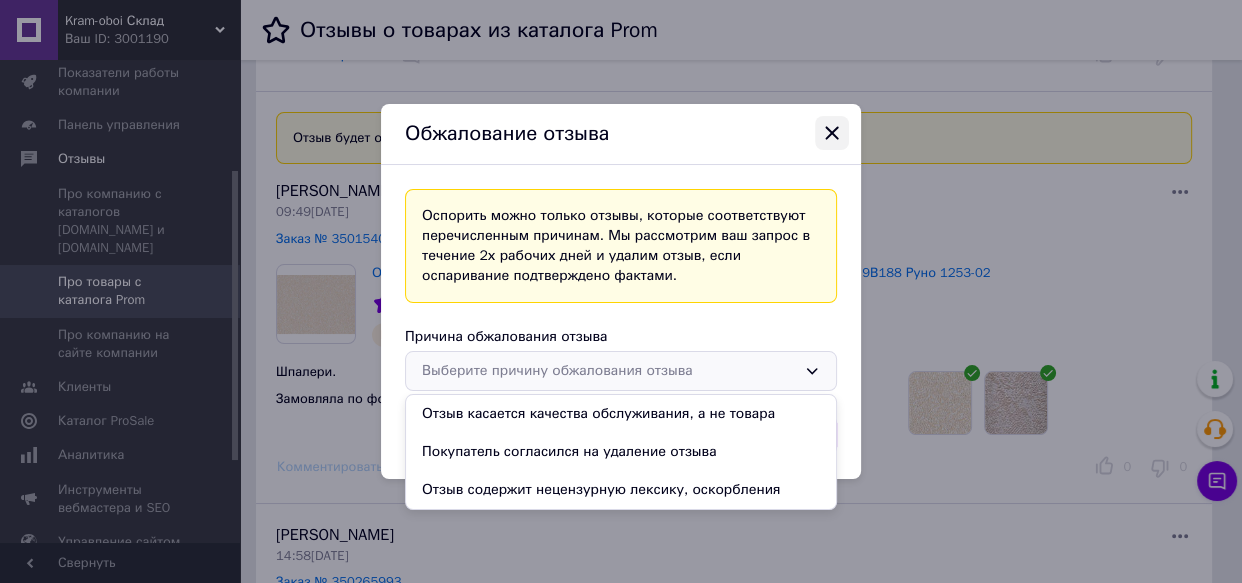 click 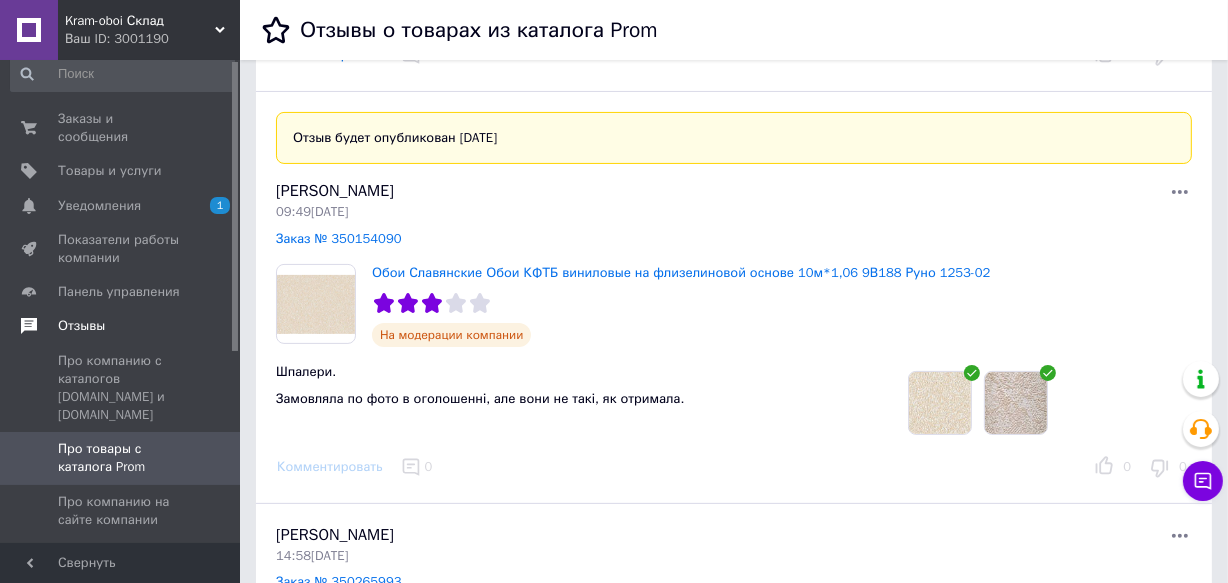 scroll, scrollTop: 0, scrollLeft: 0, axis: both 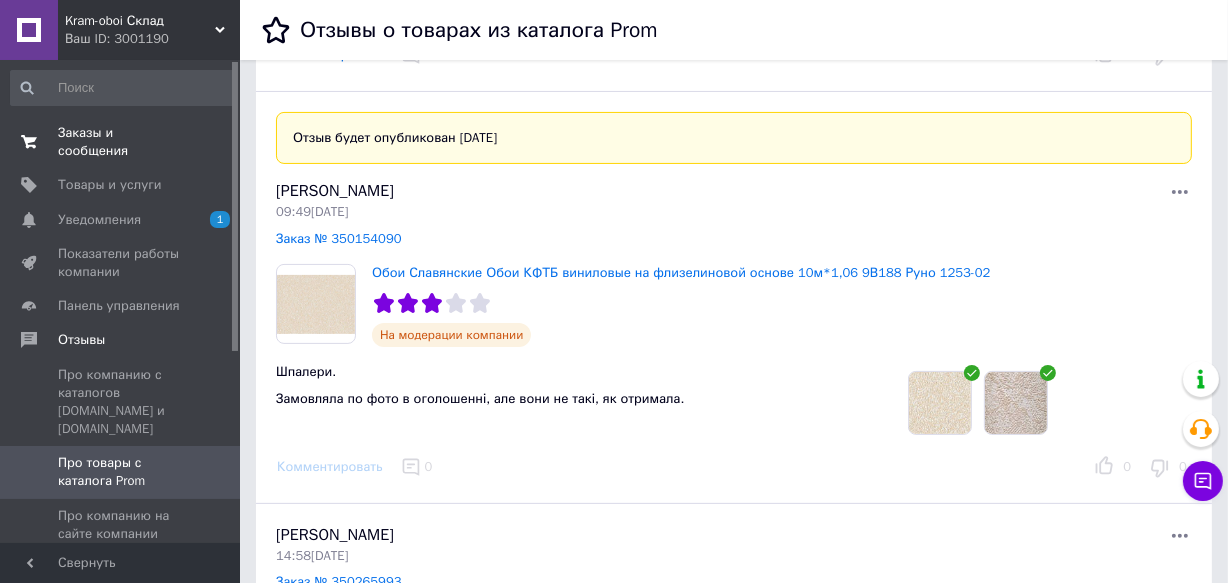 click on "Заказы и сообщения" at bounding box center (121, 142) 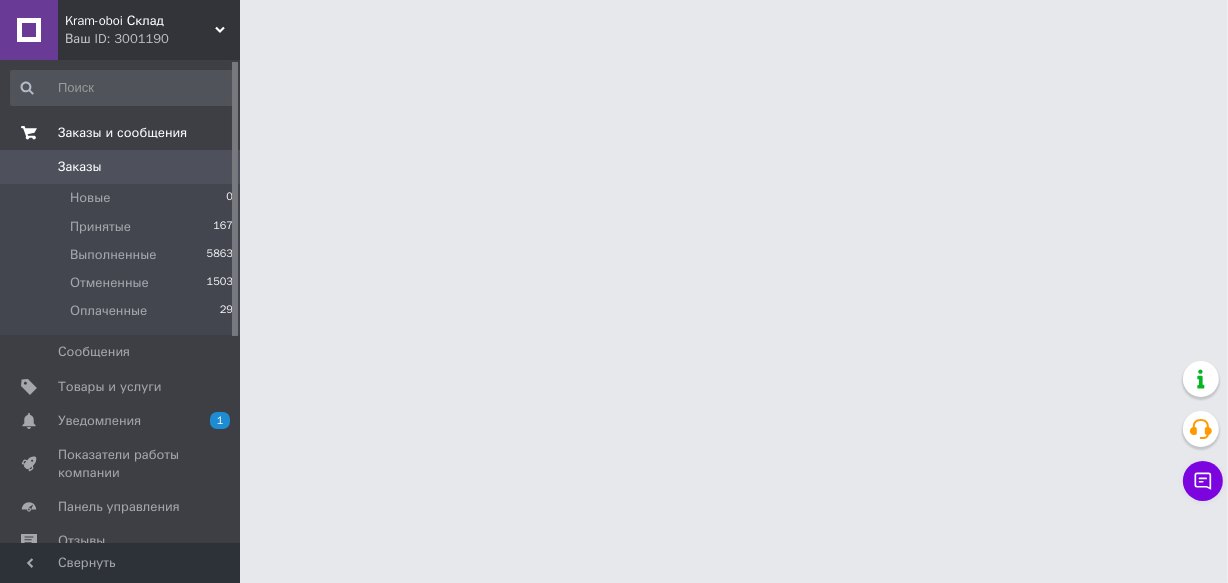 scroll, scrollTop: 0, scrollLeft: 0, axis: both 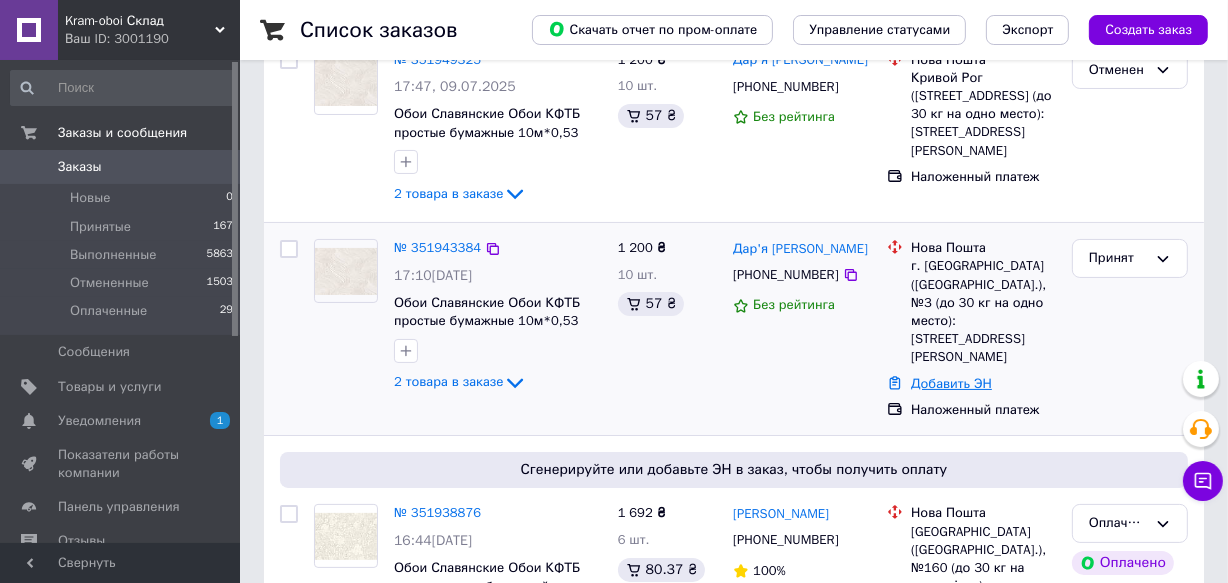 click on "Добавить ЭН" at bounding box center [951, 383] 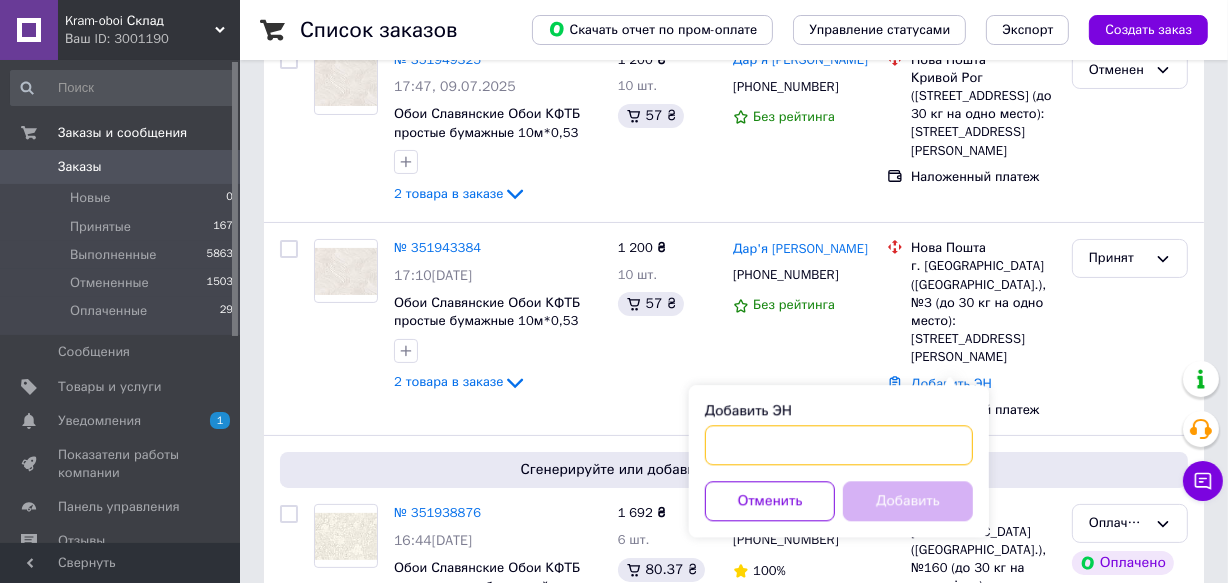 paste on "59001412142514" 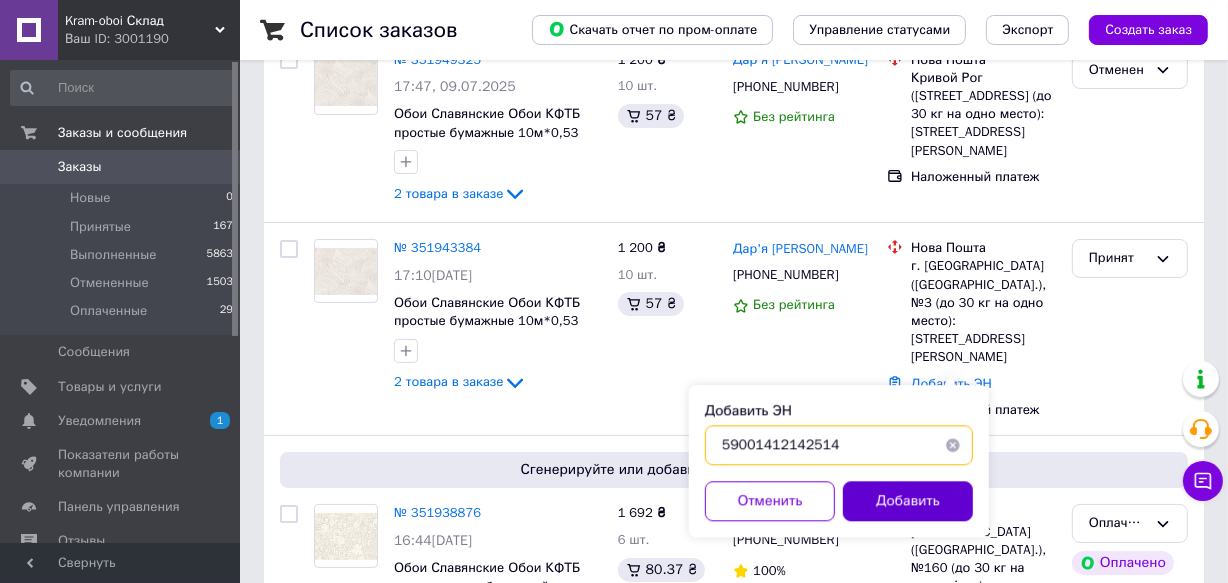 type on "59001412142514" 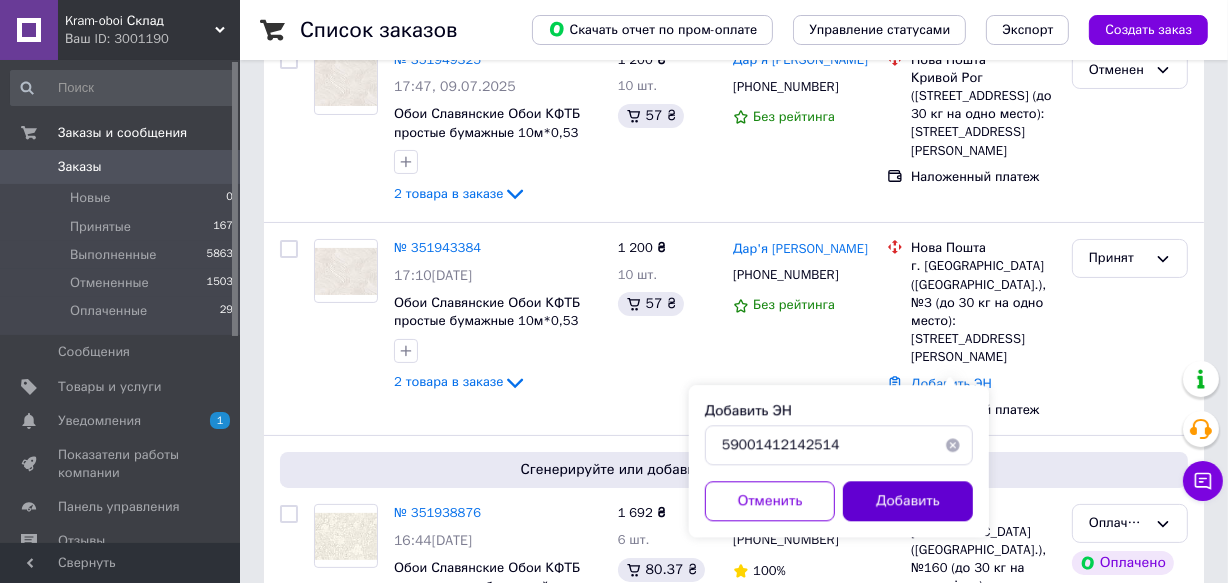 click on "Добавить" at bounding box center [908, 501] 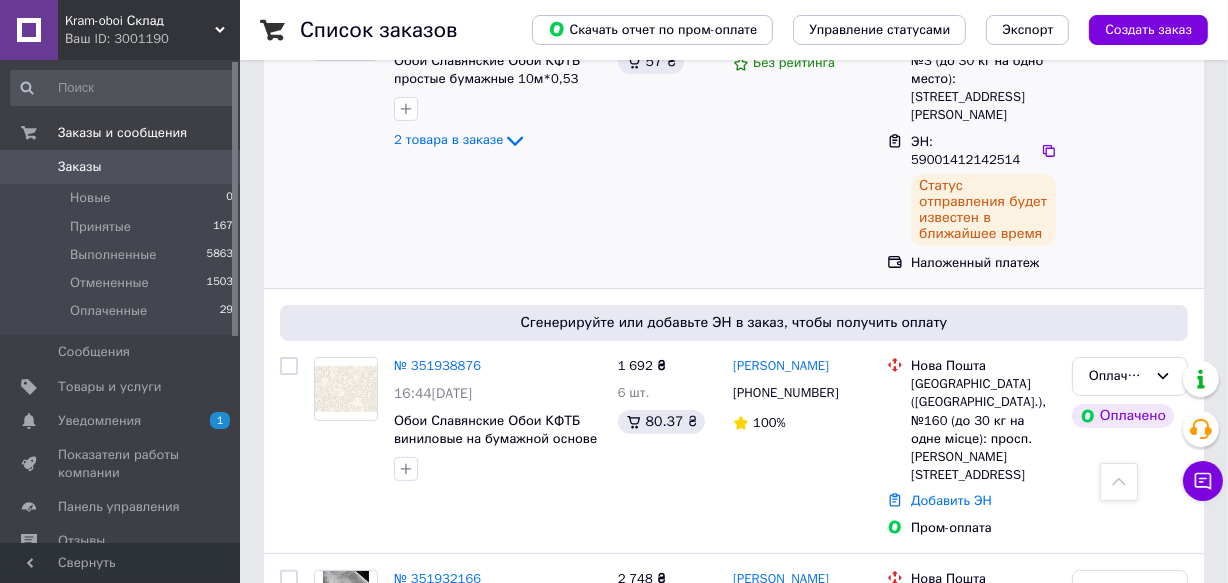 scroll, scrollTop: 454, scrollLeft: 0, axis: vertical 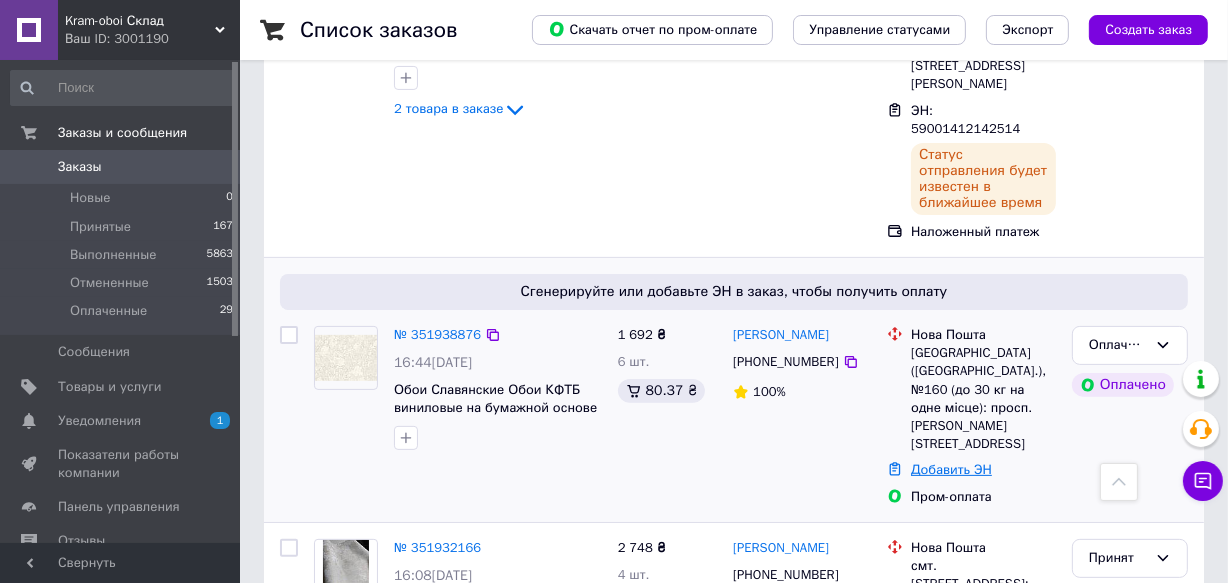 click on "Добавить ЭН" at bounding box center (951, 469) 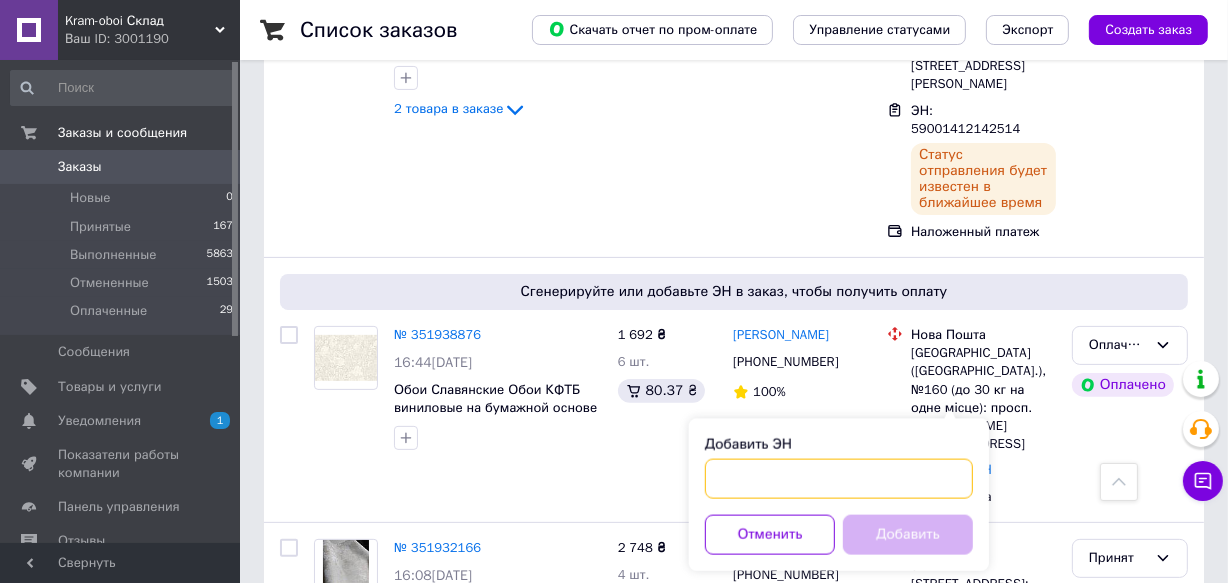 paste on "59001412142193" 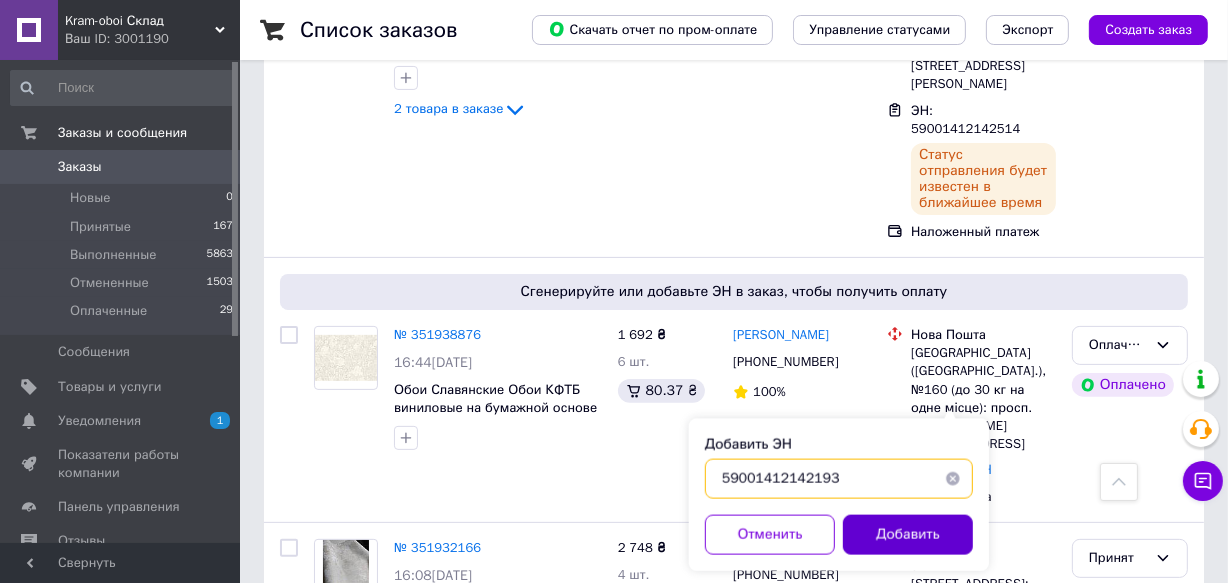 type on "59001412142193" 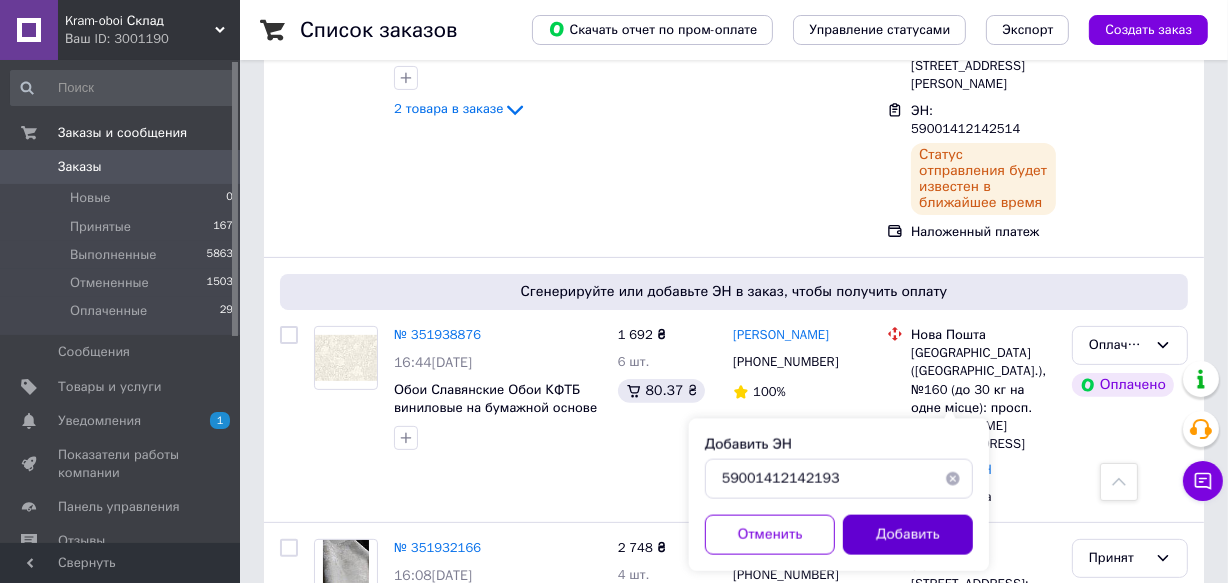 click on "Добавить" at bounding box center [908, 535] 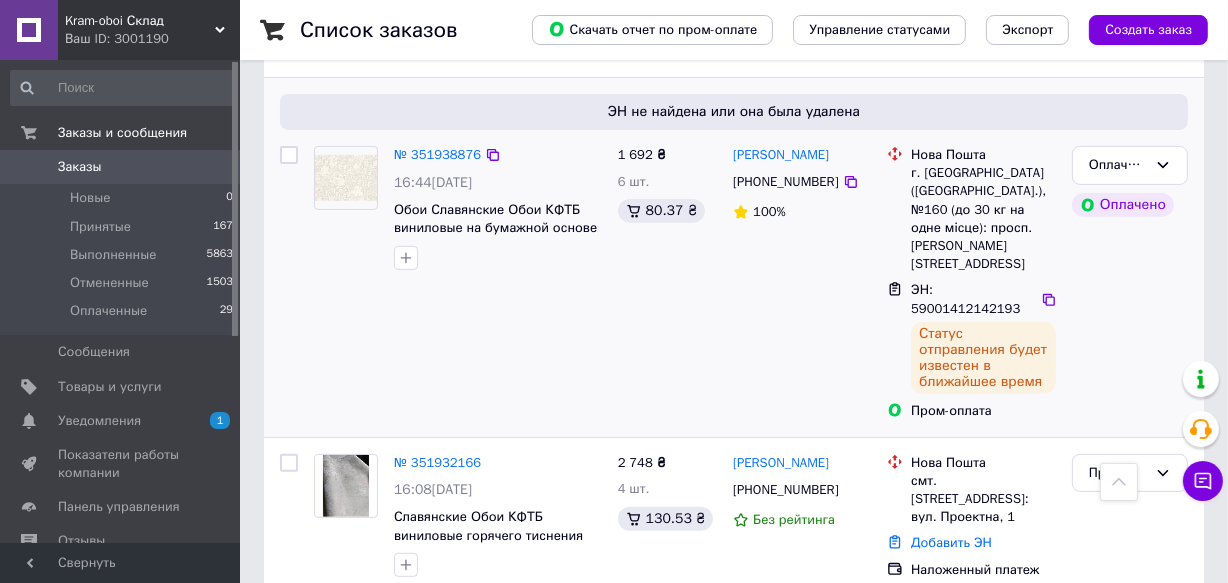 scroll, scrollTop: 636, scrollLeft: 0, axis: vertical 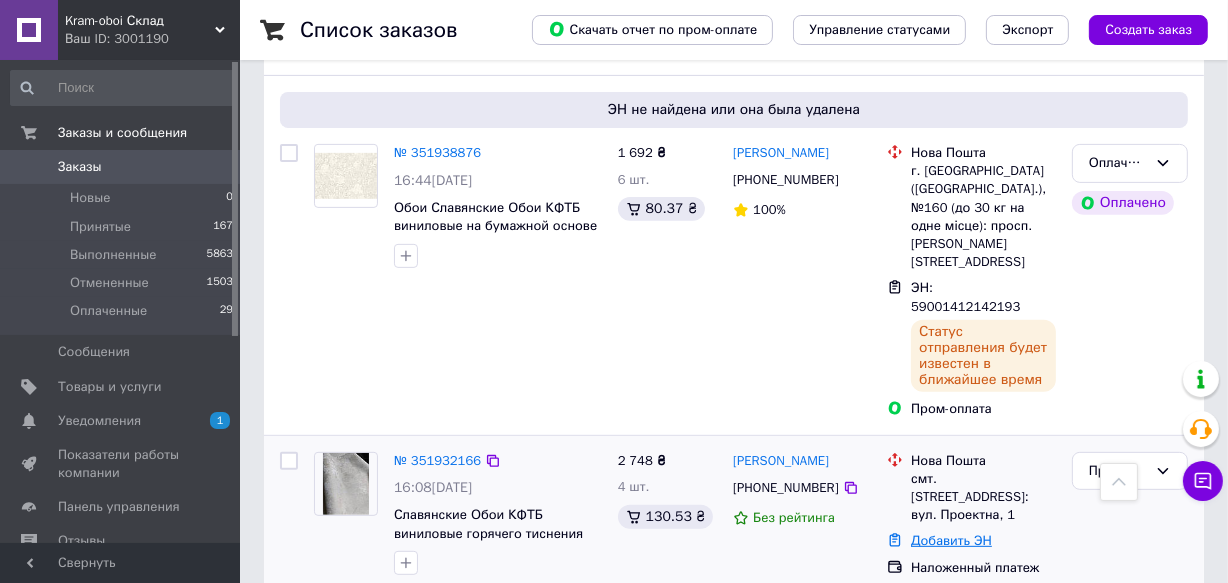 click on "Добавить ЭН" at bounding box center (951, 540) 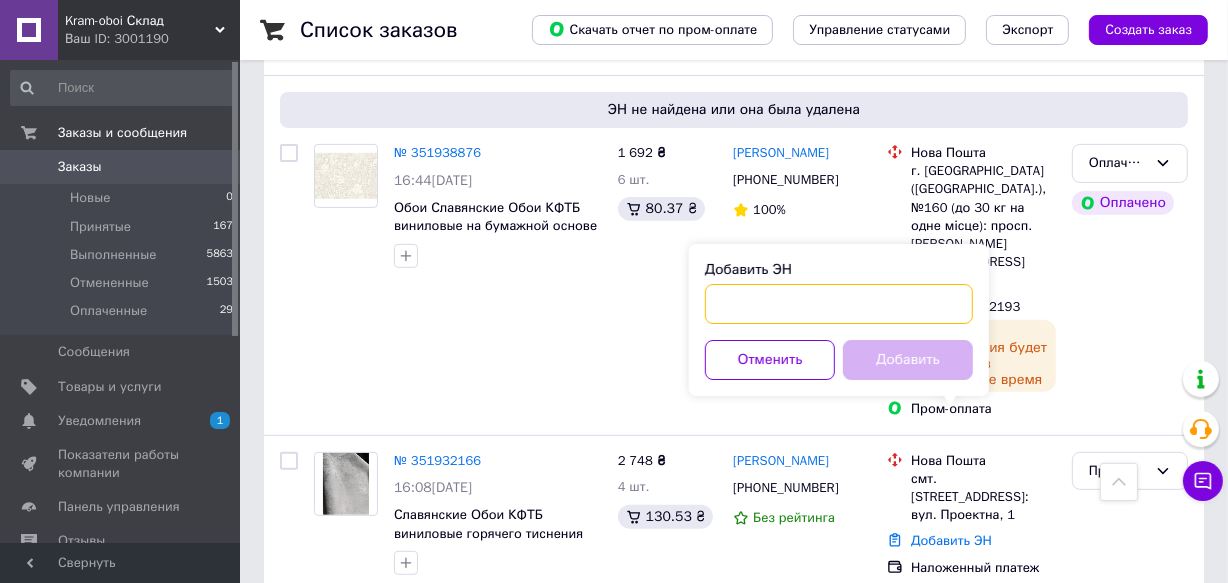 paste on "59001412141821" 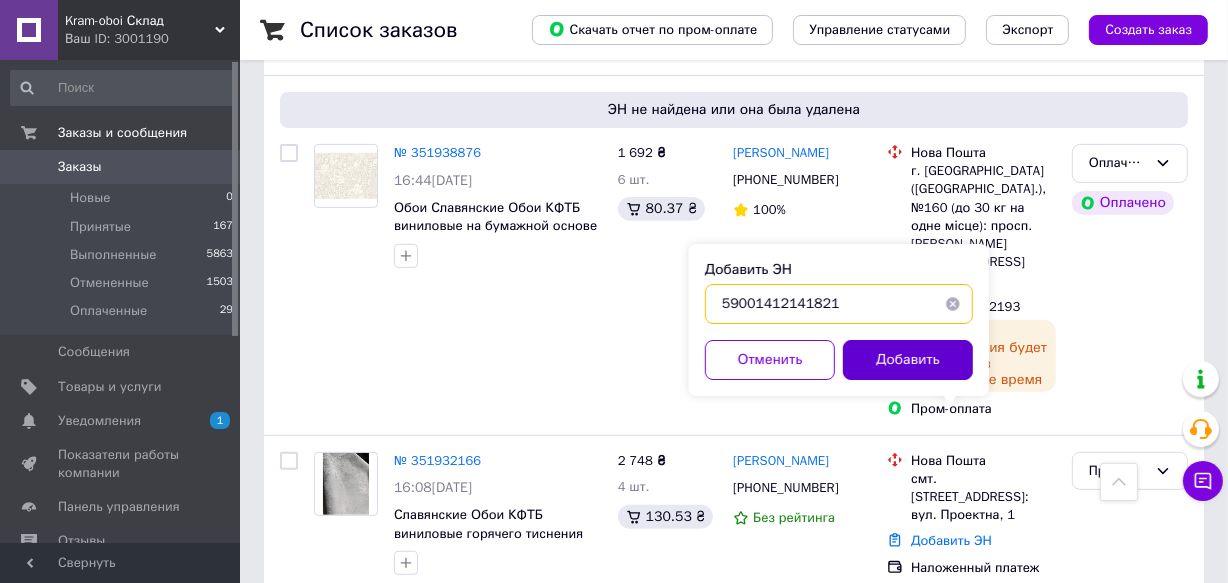 type on "59001412141821" 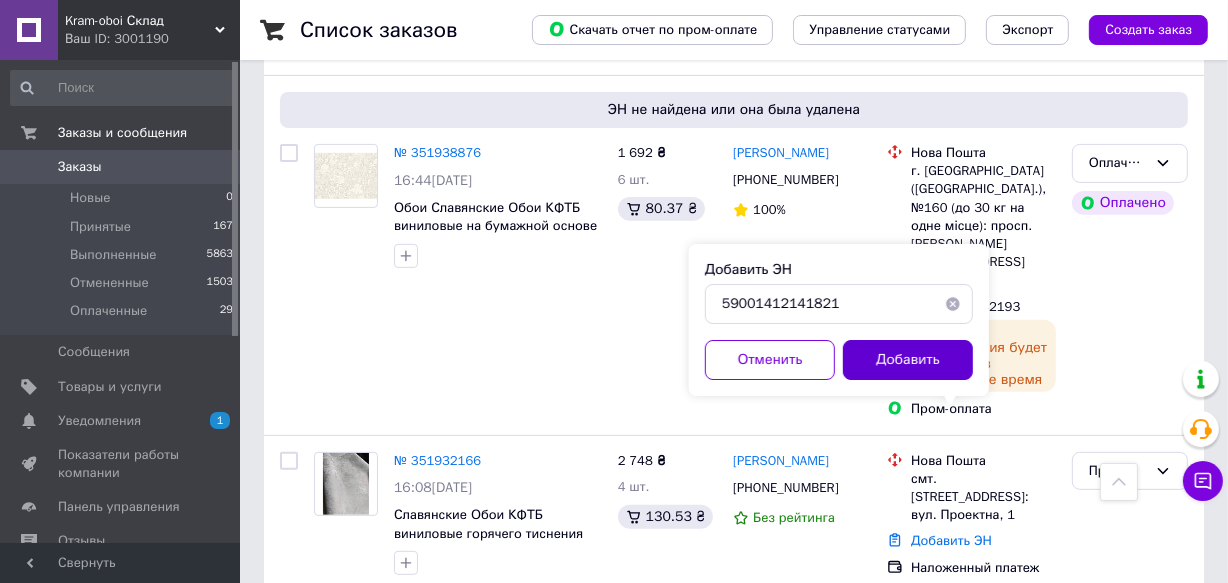 click on "Добавить" at bounding box center (908, 360) 